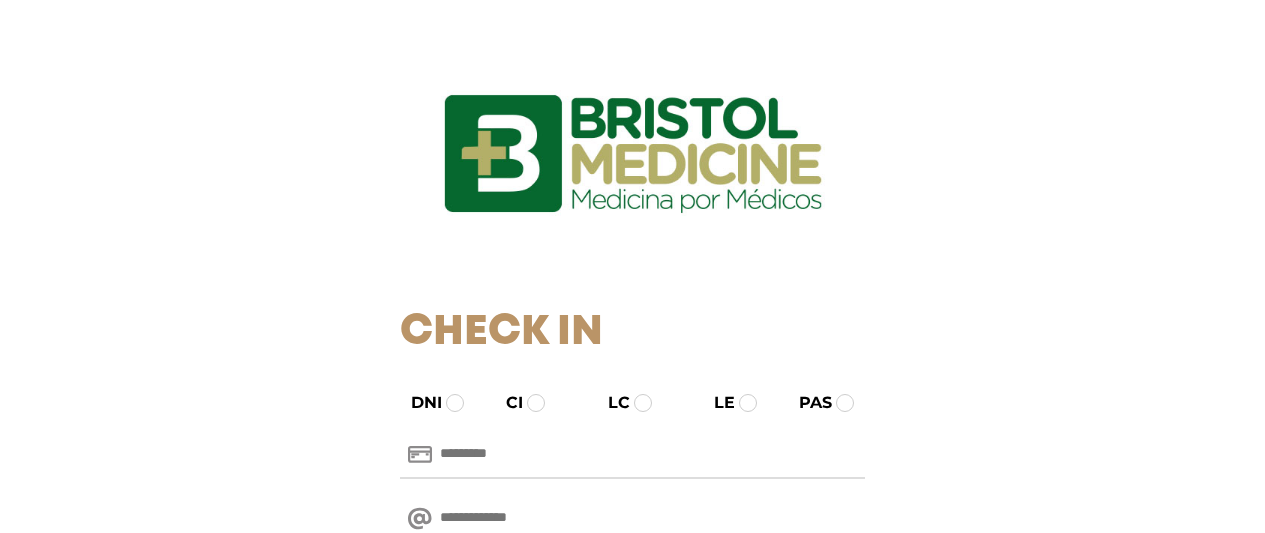 scroll, scrollTop: 0, scrollLeft: 0, axis: both 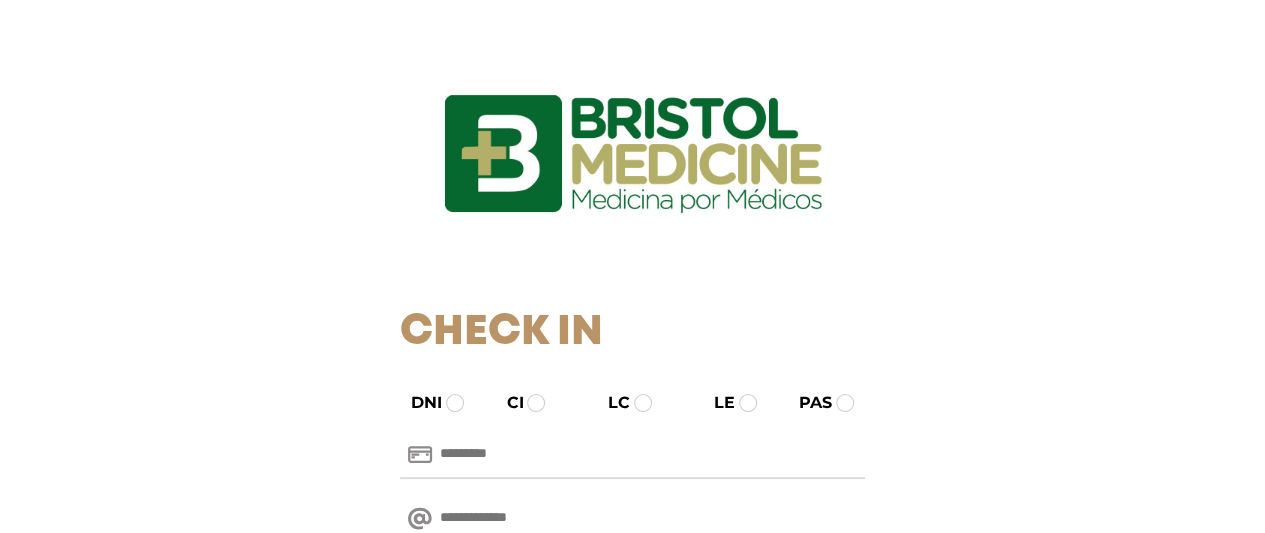 click at bounding box center [632, 455] 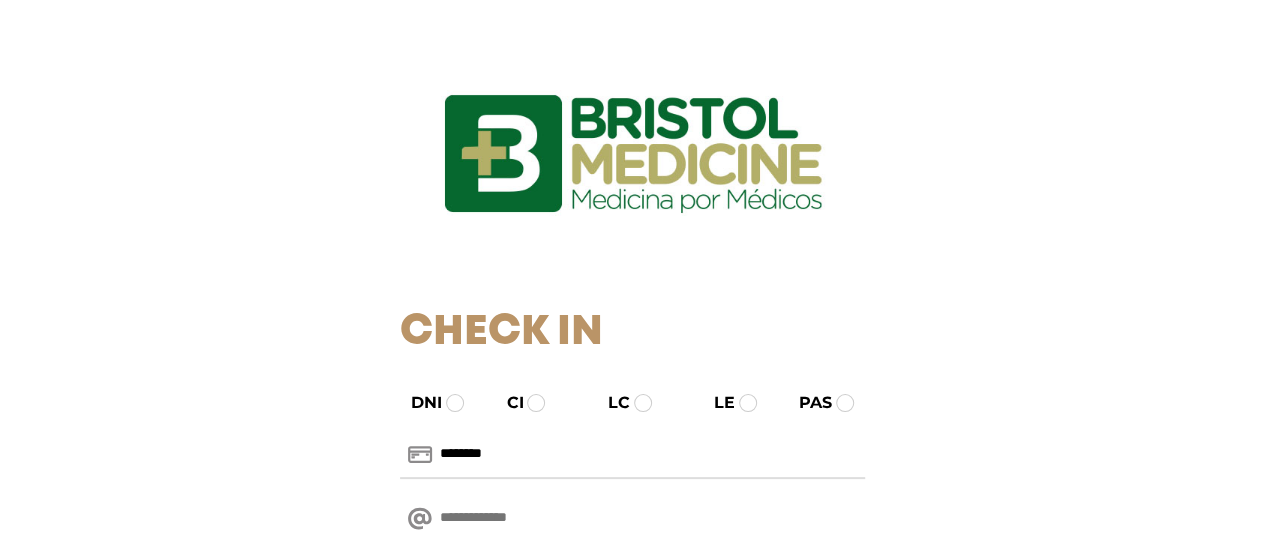 type on "********" 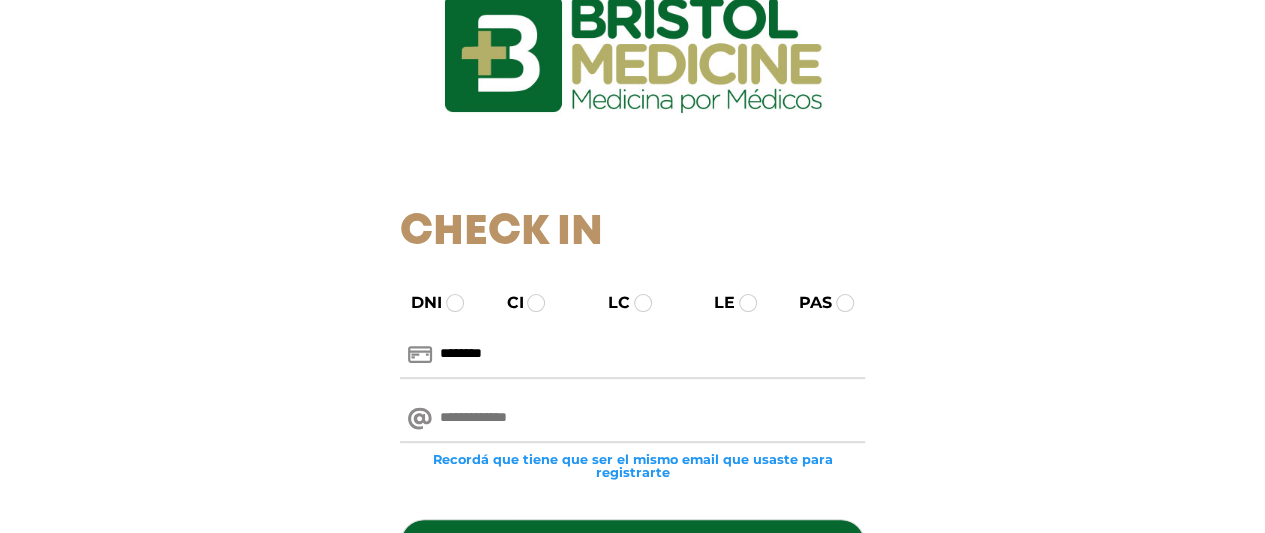click at bounding box center (632, 419) 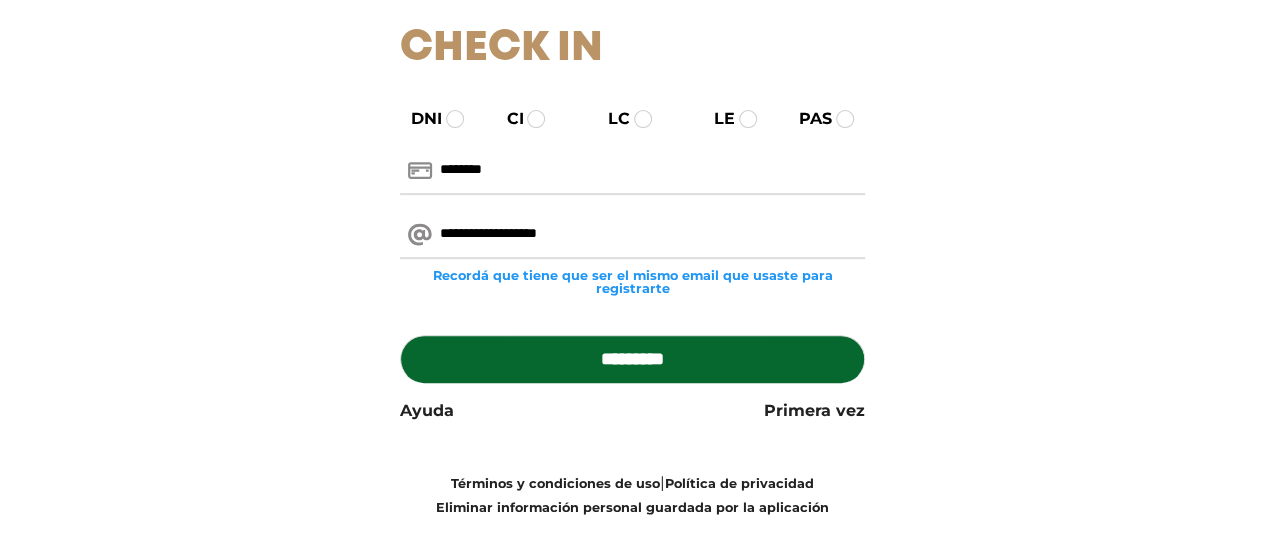 scroll, scrollTop: 300, scrollLeft: 0, axis: vertical 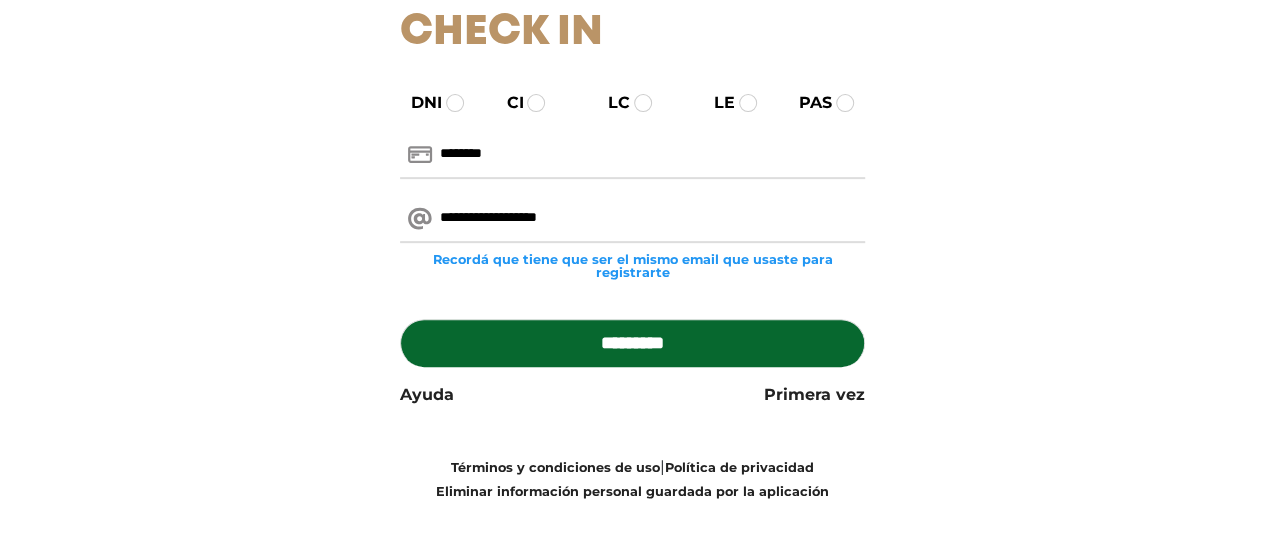 type on "**********" 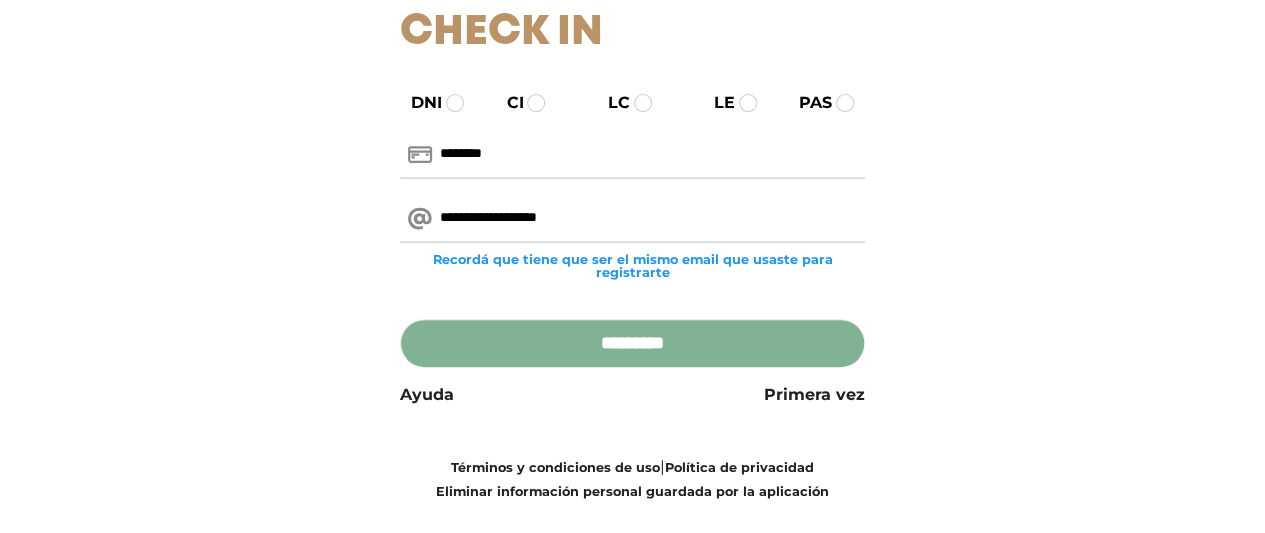 click on "*********" at bounding box center (632, 343) 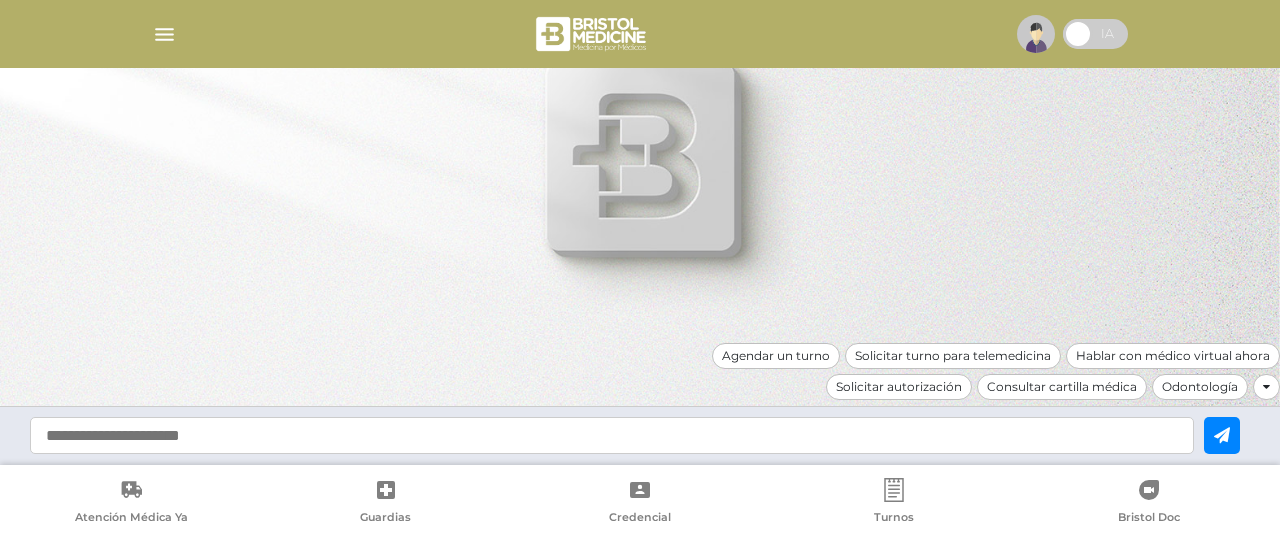 scroll, scrollTop: 0, scrollLeft: 0, axis: both 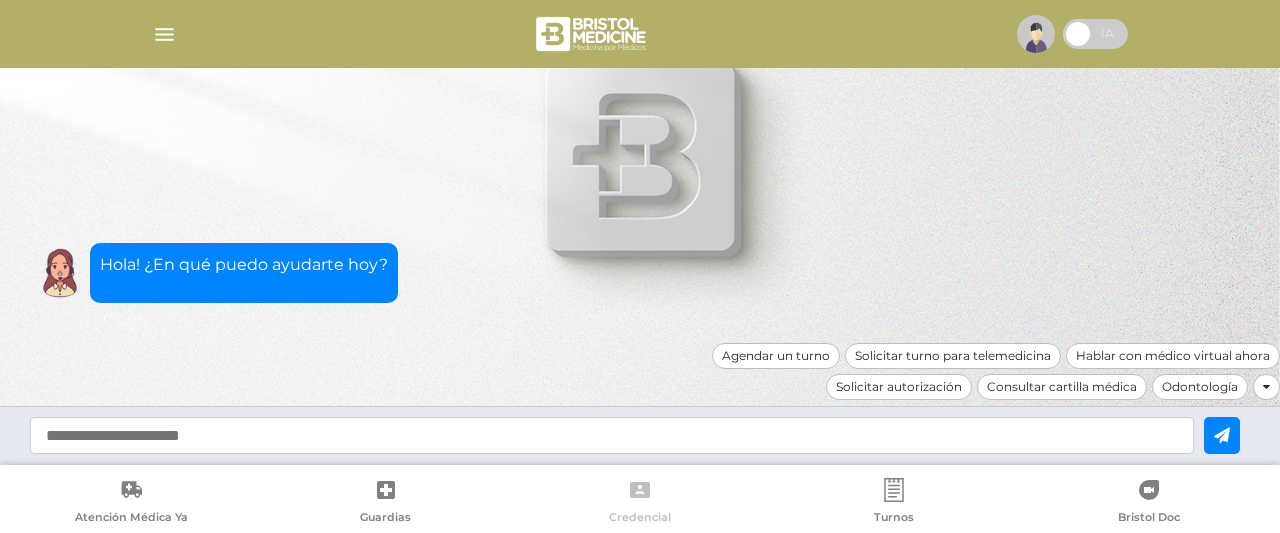 click on "Credencial" at bounding box center [640, 519] 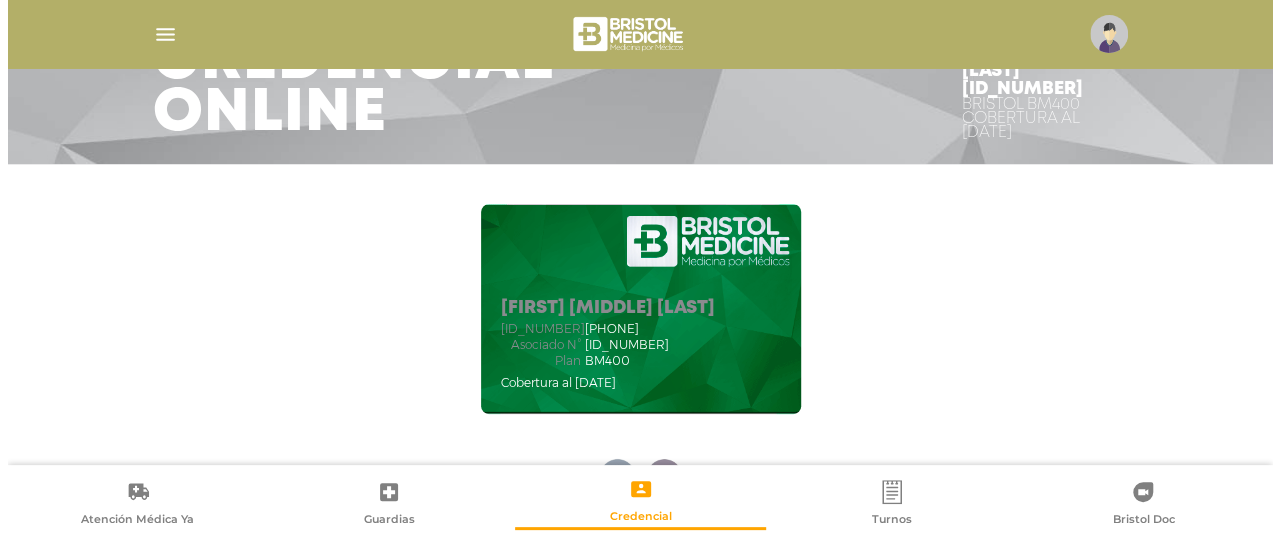 scroll, scrollTop: 100, scrollLeft: 0, axis: vertical 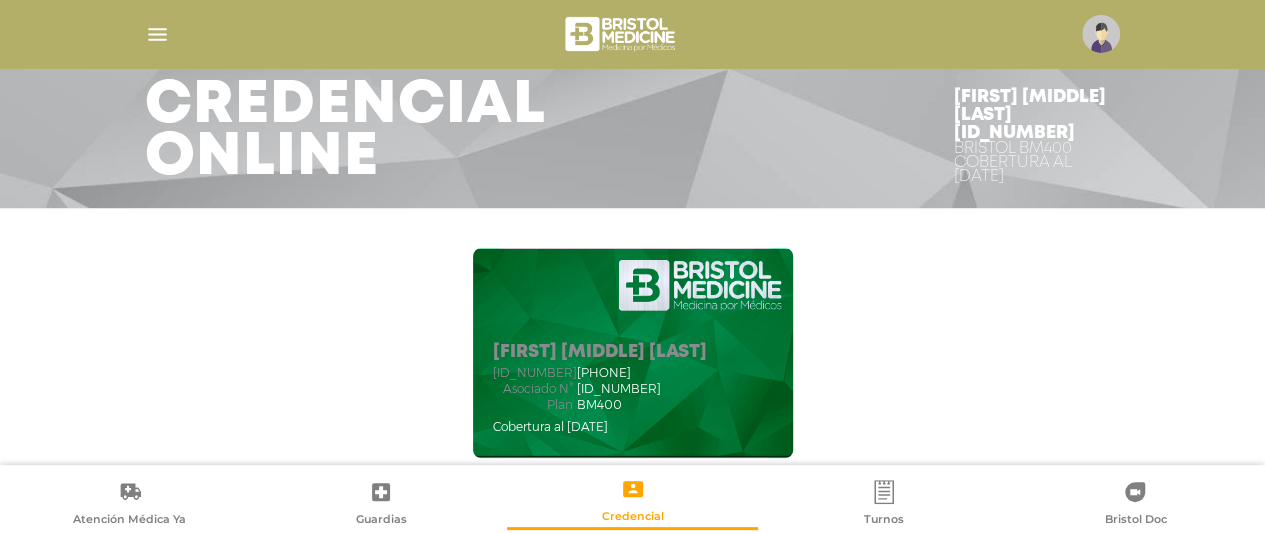 click at bounding box center (1101, 34) 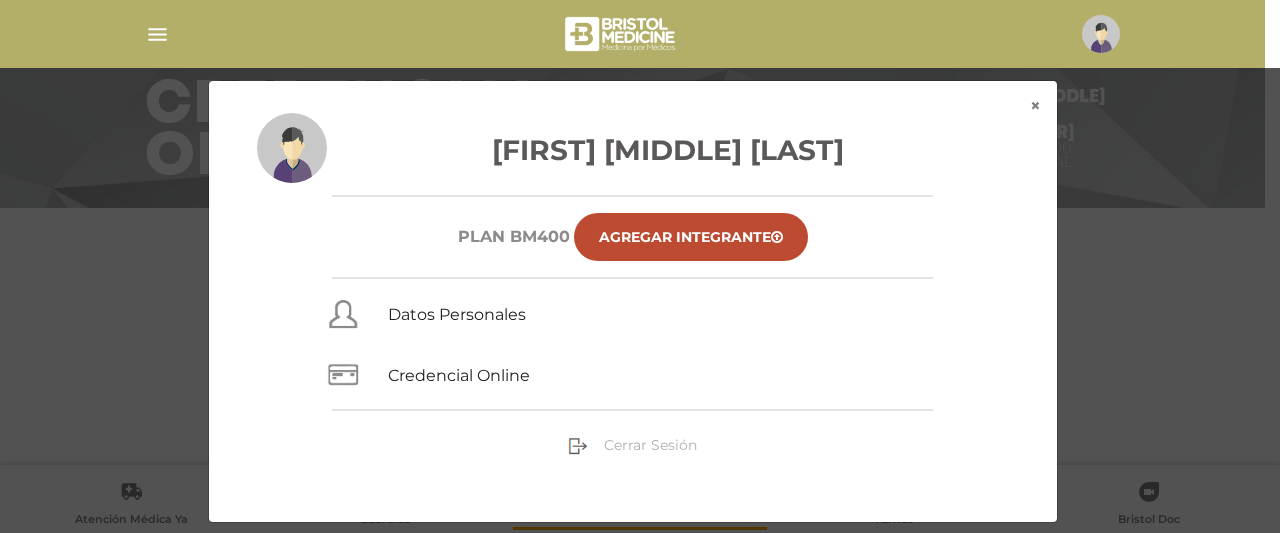 click on "Cerrar Sesión" at bounding box center [650, 445] 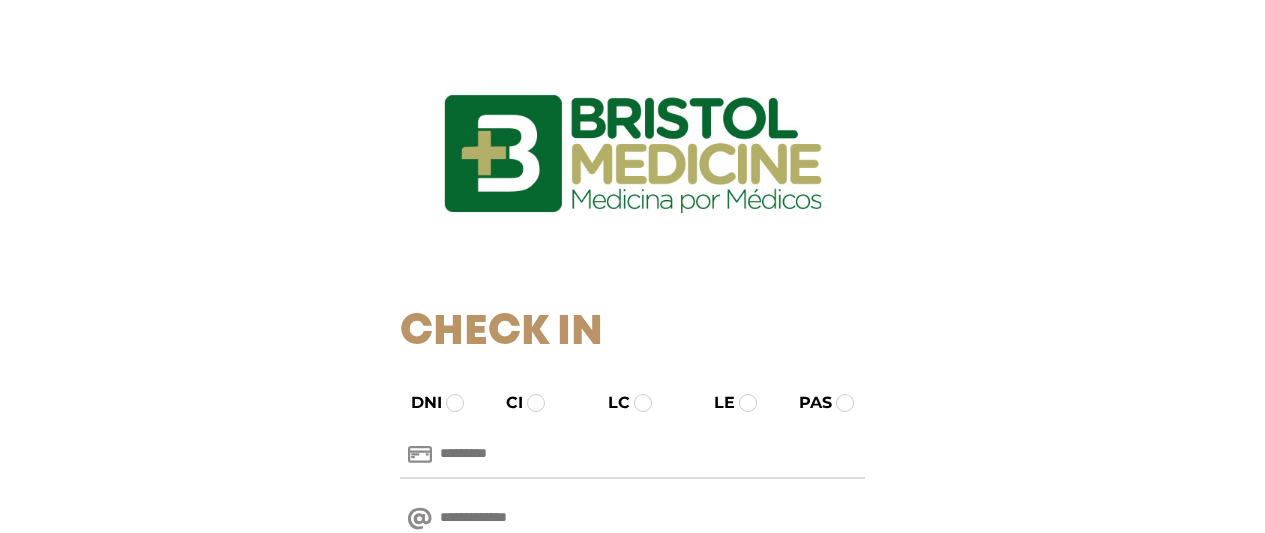 scroll, scrollTop: 0, scrollLeft: 0, axis: both 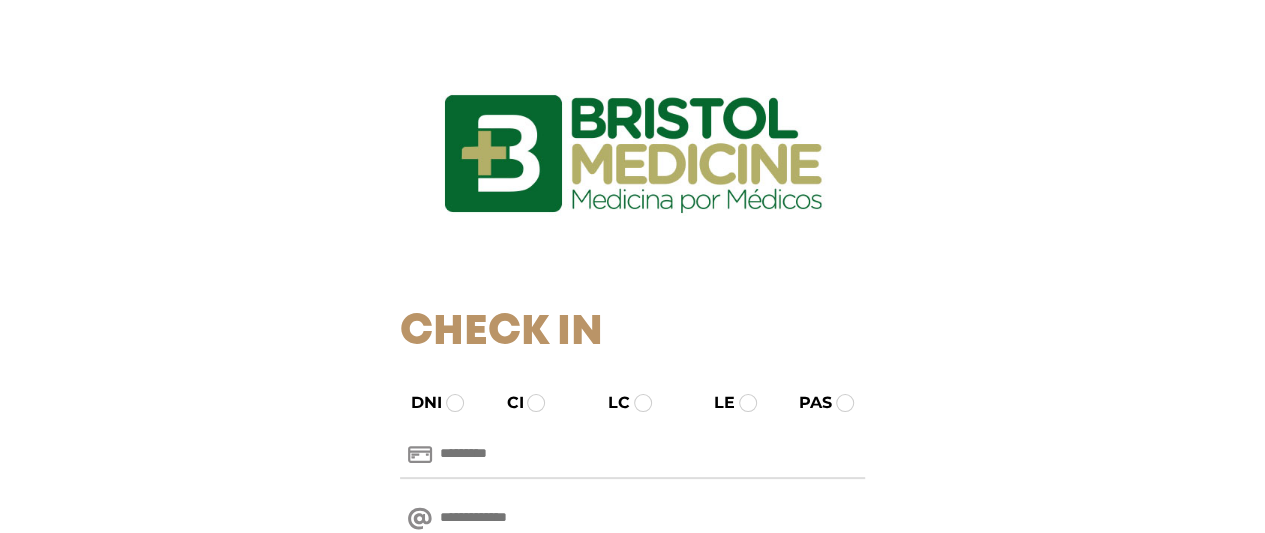 click at bounding box center (632, 455) 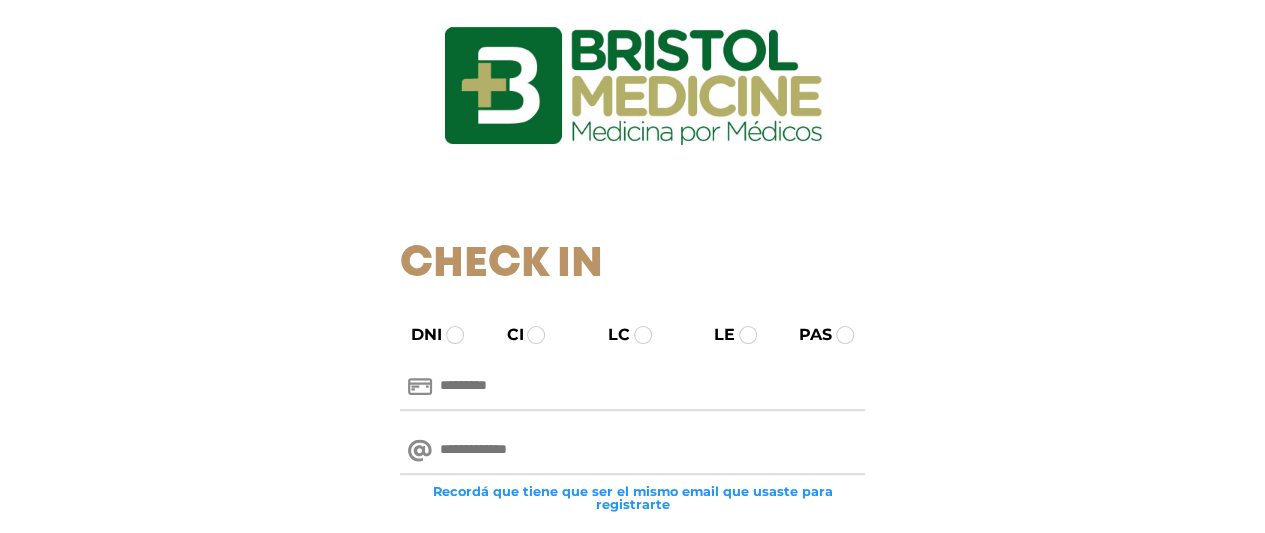 scroll, scrollTop: 100, scrollLeft: 0, axis: vertical 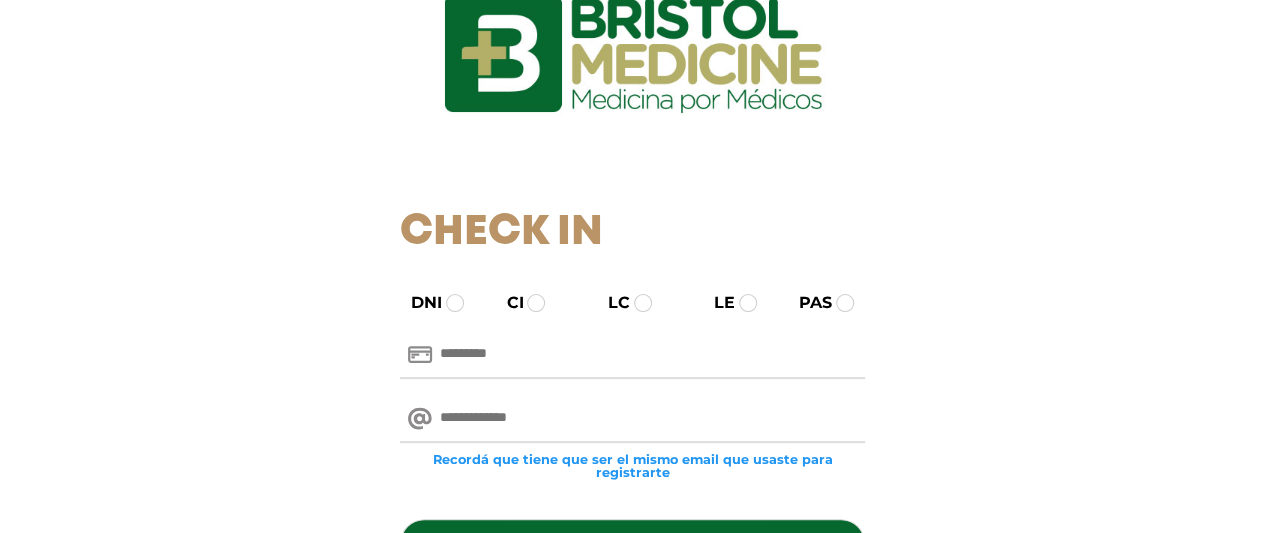 click at bounding box center (632, 419) 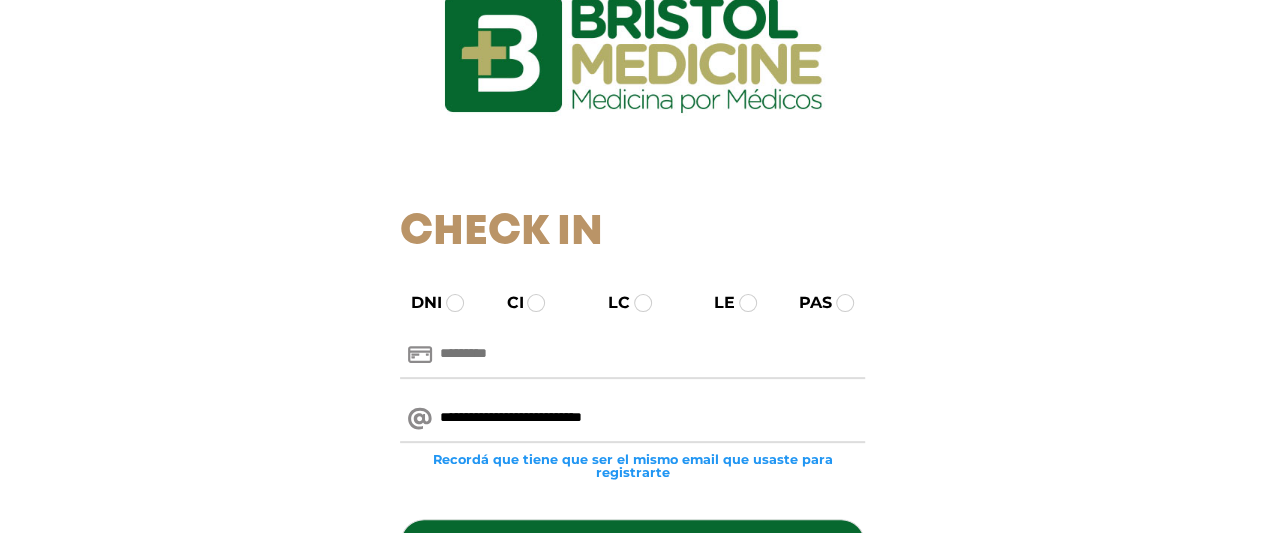 type on "**********" 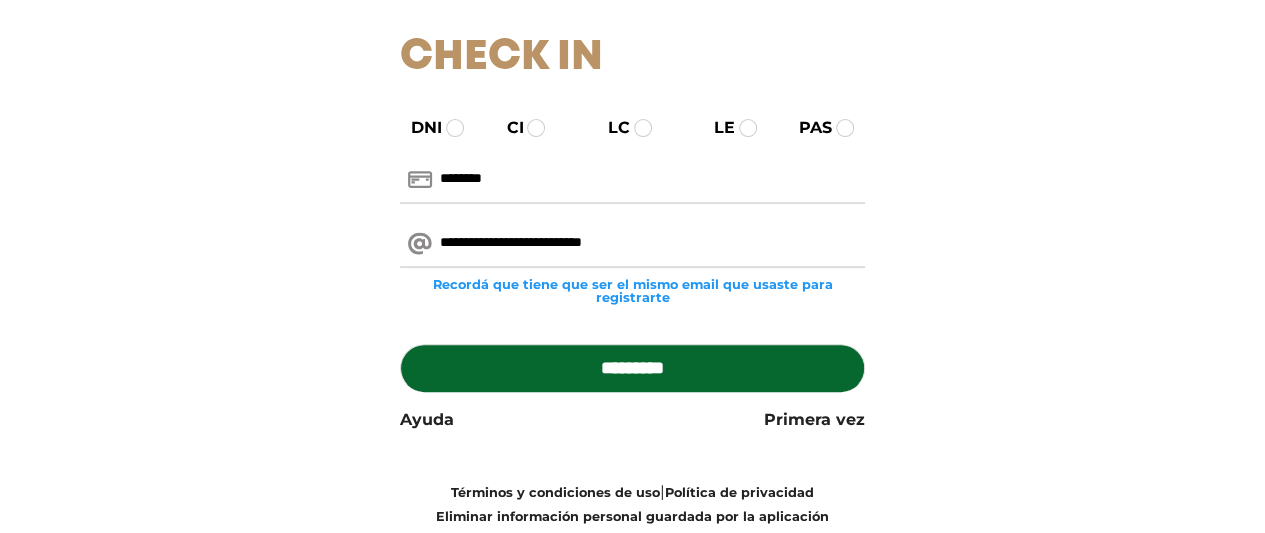scroll, scrollTop: 300, scrollLeft: 0, axis: vertical 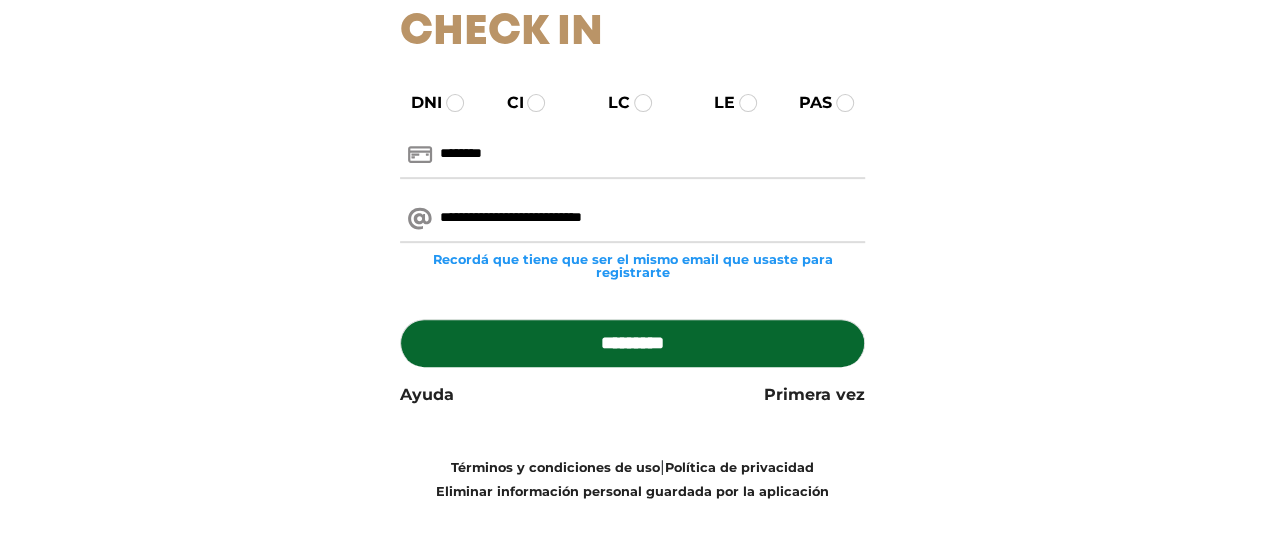 type on "********" 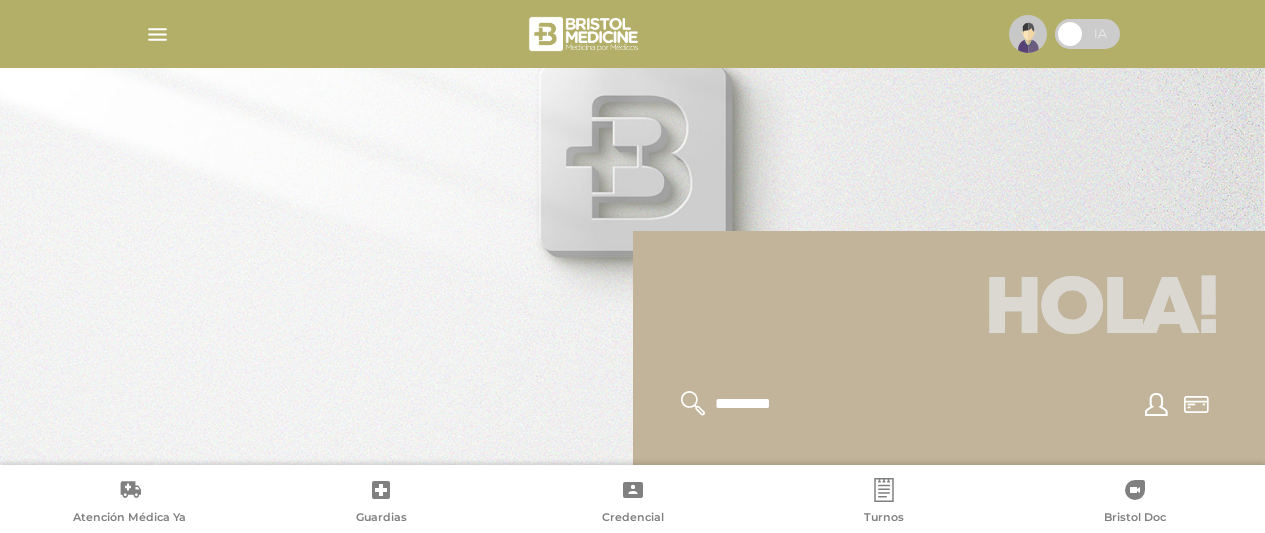 scroll, scrollTop: 0, scrollLeft: 0, axis: both 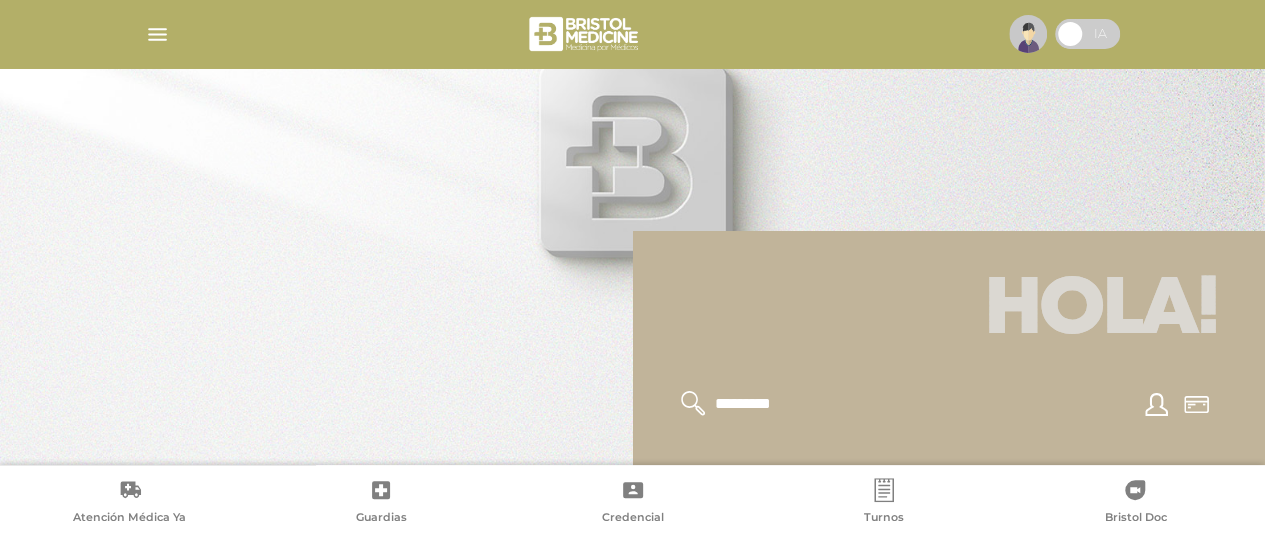 click at bounding box center (633, 34) 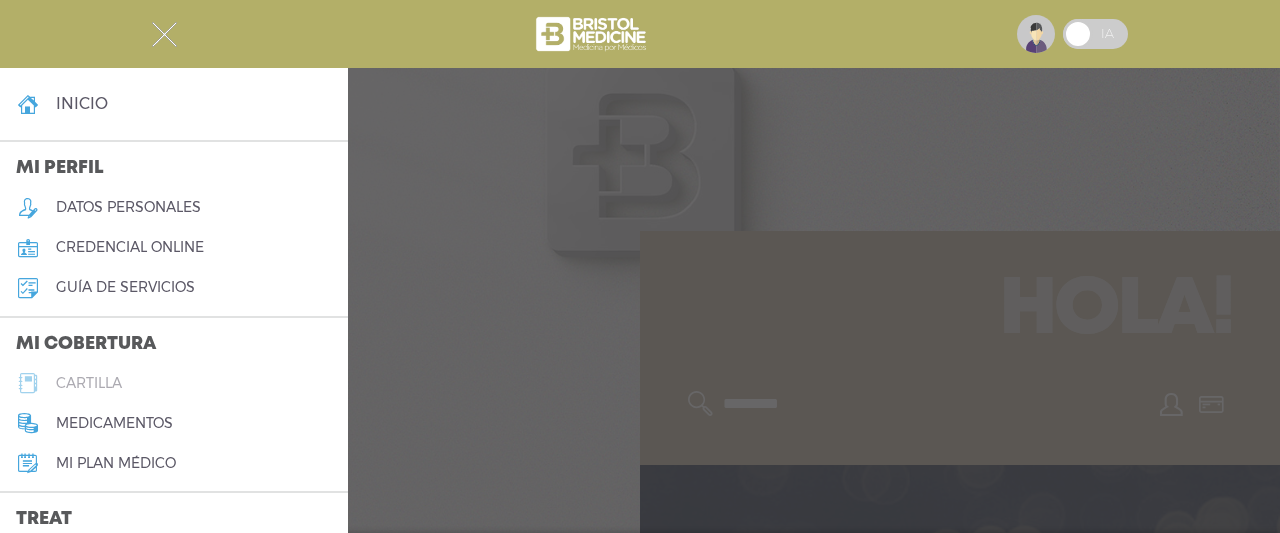 click on "cartilla" at bounding box center (89, 383) 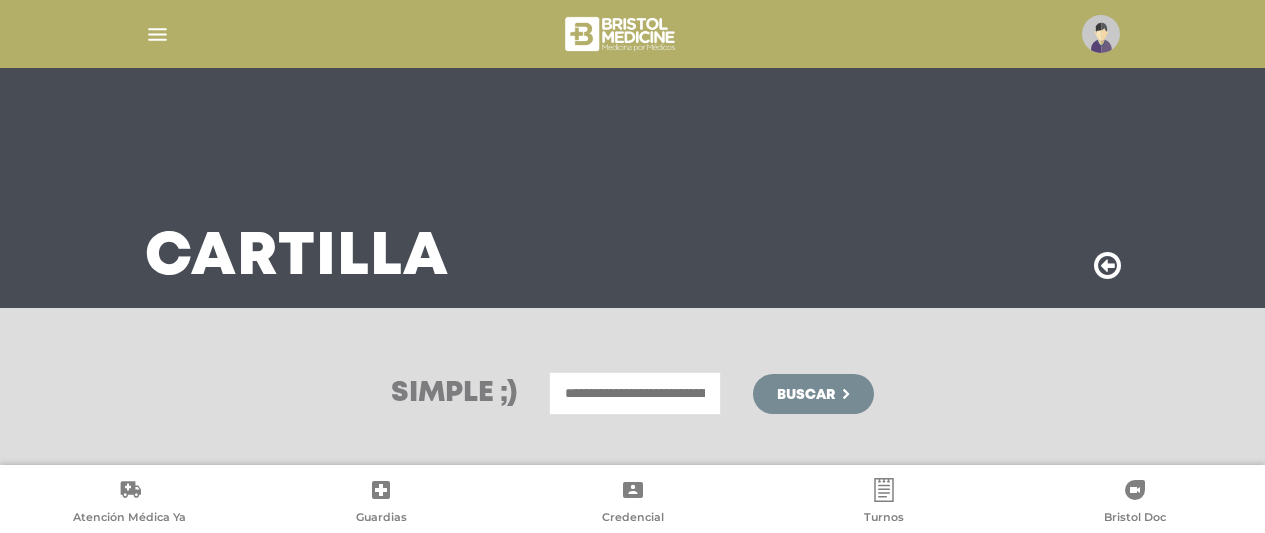scroll, scrollTop: 0, scrollLeft: 0, axis: both 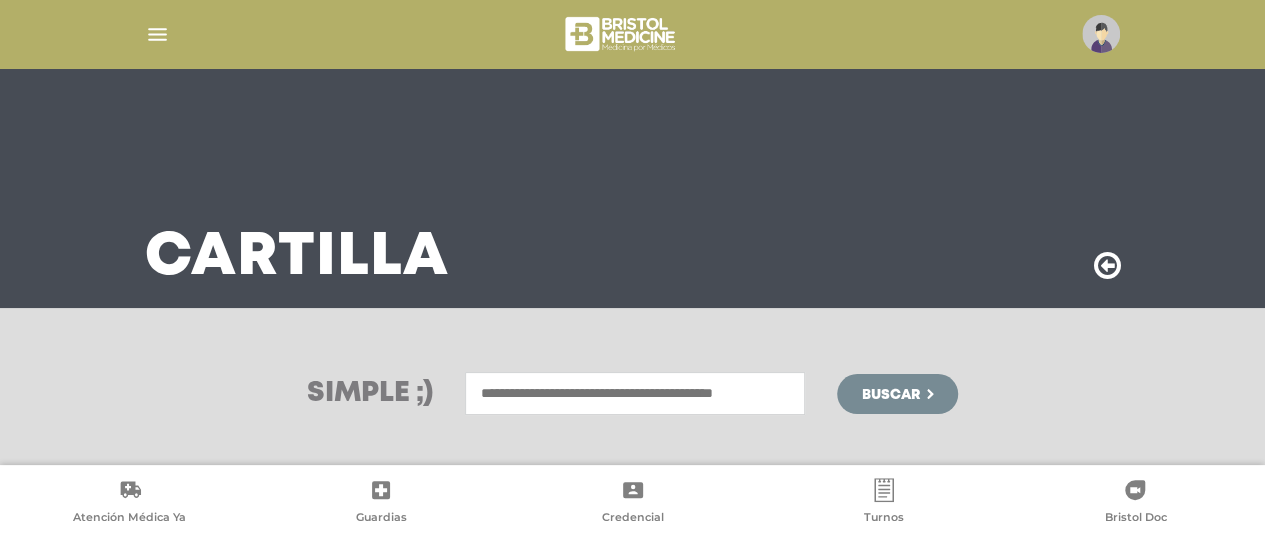 click at bounding box center [635, 393] 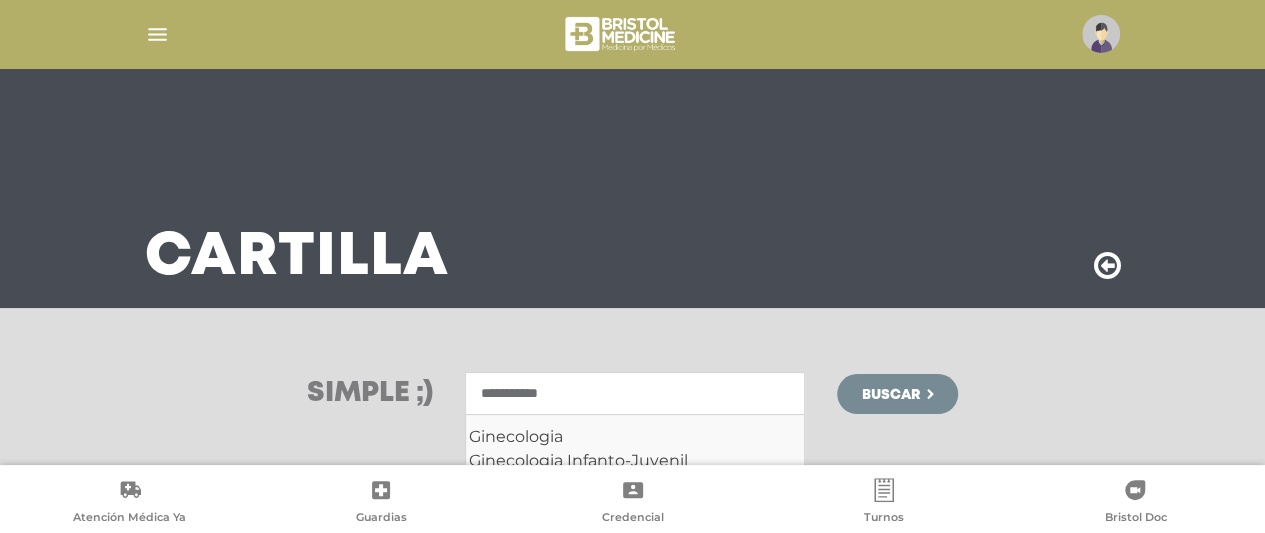 type on "**********" 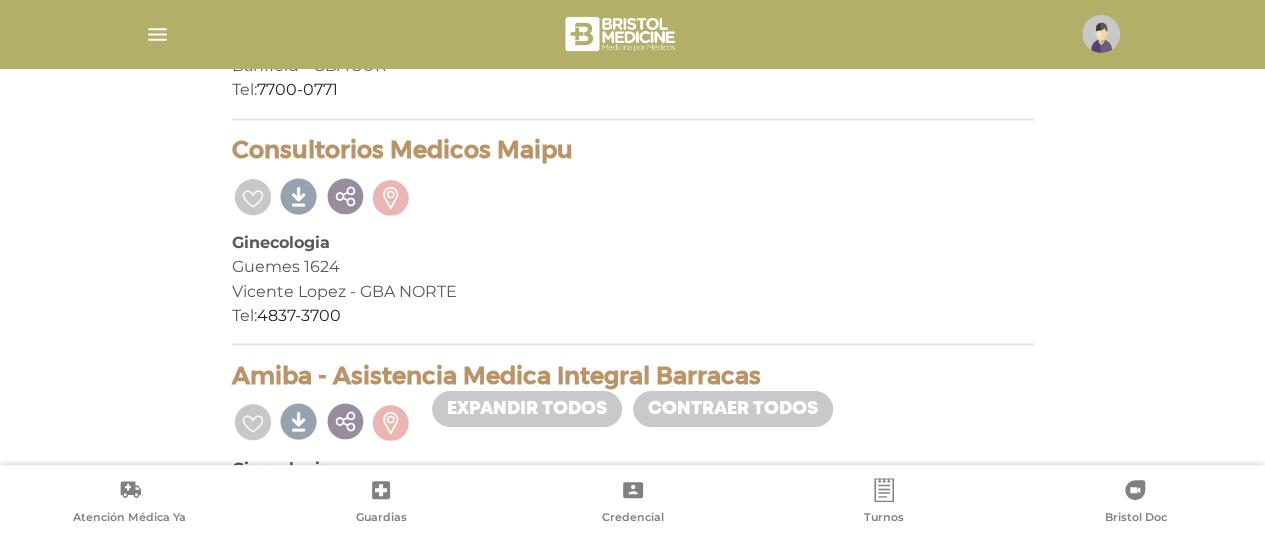 scroll, scrollTop: 5500, scrollLeft: 0, axis: vertical 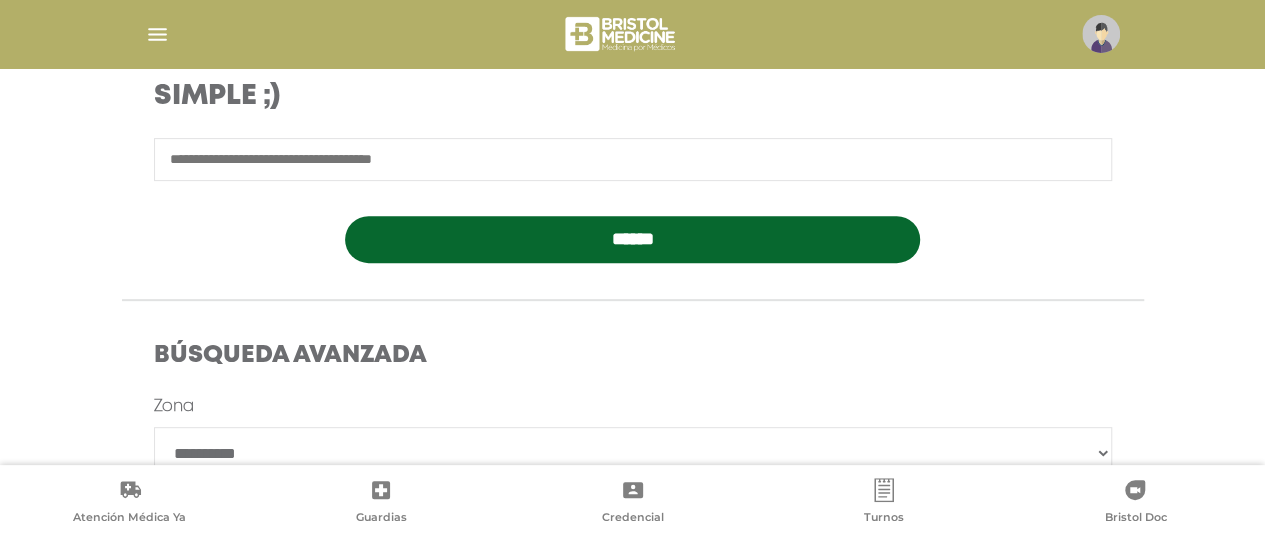 click at bounding box center (633, 159) 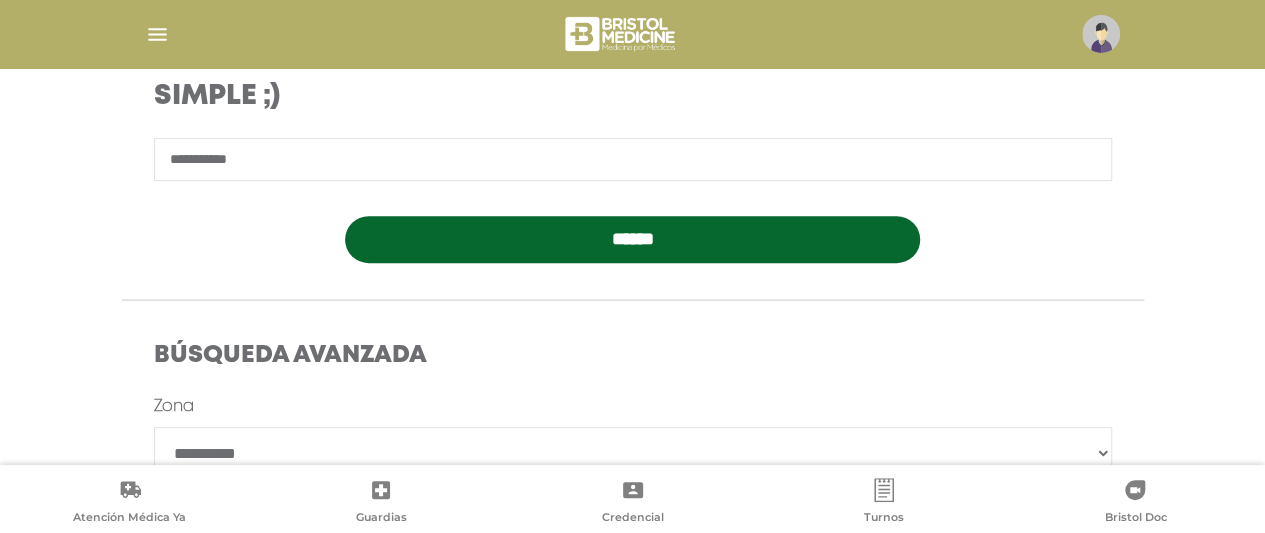 type on "**********" 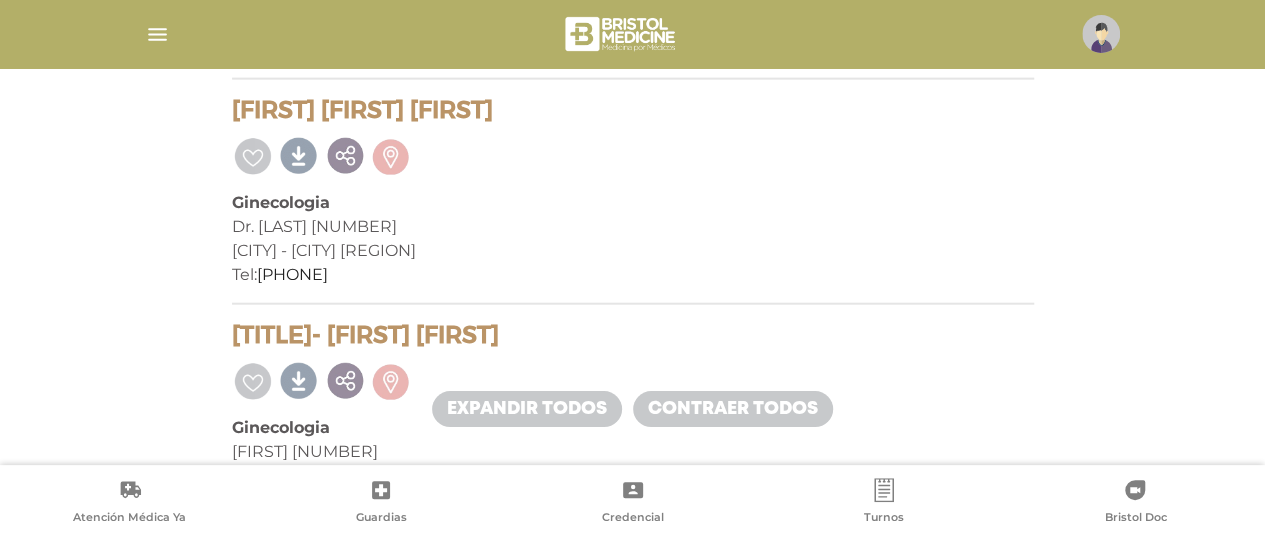 scroll, scrollTop: 2300, scrollLeft: 0, axis: vertical 